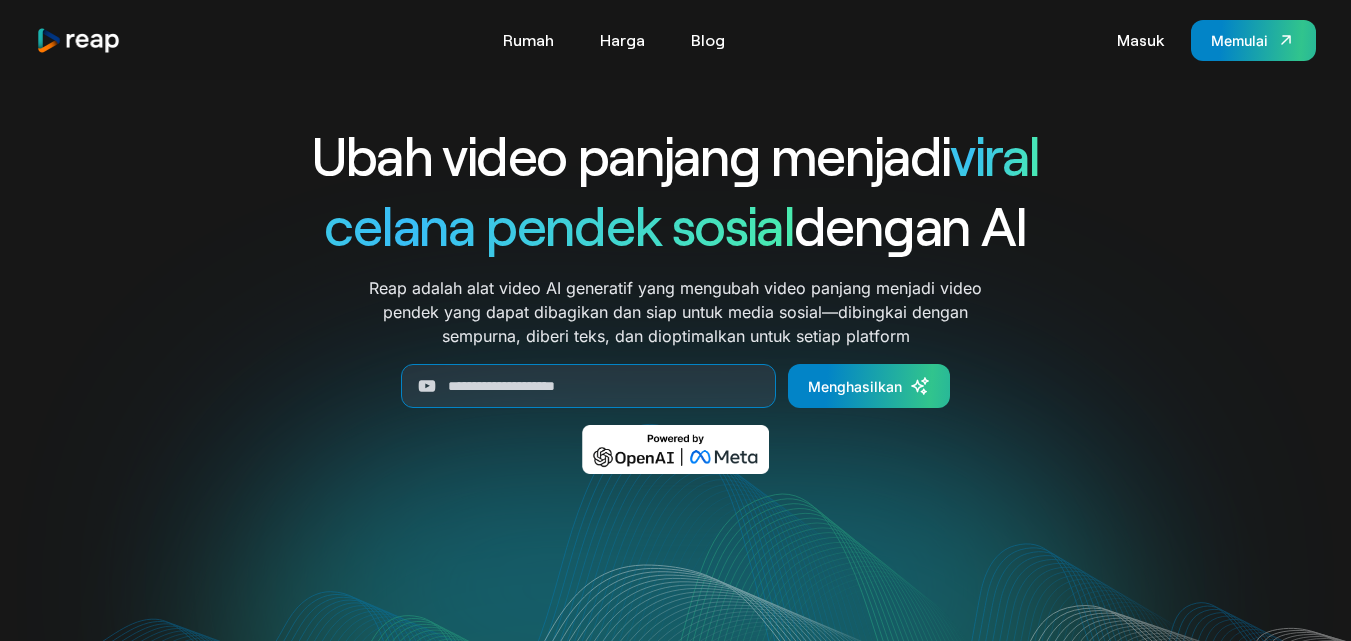 scroll, scrollTop: 0, scrollLeft: 0, axis: both 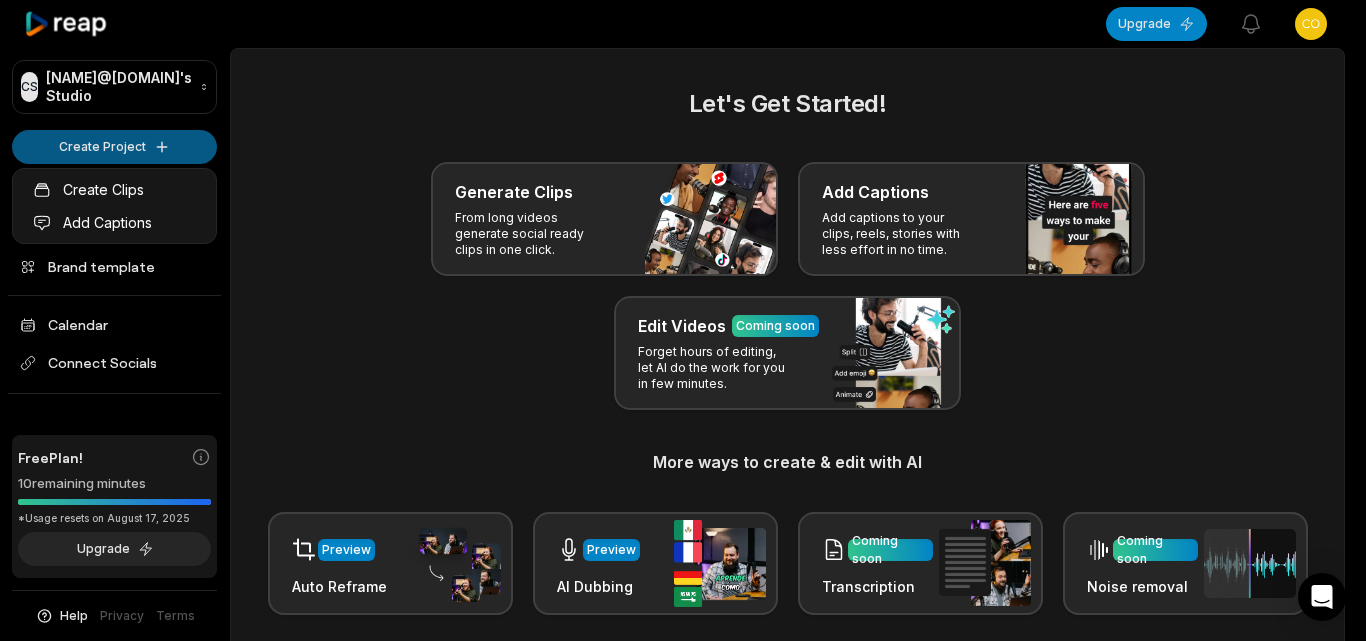 click on "CS Costjn@telegmail.com's Studio Create Project Home Projects Brand template Calendar Connect Socials Free  Plan! 10  remaining minutes *Usage resets on August 17, 2025 Upgrade Help Privacy Terms Open sidebar Upgrade View notifications Open user menu   Let's Get Started! Generate Clips From long videos generate social ready clips in one click. Add Captions Add captions to your clips, reels, stories with less effort in no time. Edit Videos Coming soon Forget hours of editing, let AI do the work for you in few minutes. More ways to create & edit with AI Preview Auto Reframe Preview AI Dubbing Coming soon Transcription Coming soon Noise removal Recent Projects View all Caption 10:38 Cobró las piñatas por adelantado y cuando la fueron a buscar no las tenía listas Open options 2 days ago Made with   in San Francisco
Create Clips Add Captions" at bounding box center (683, 320) 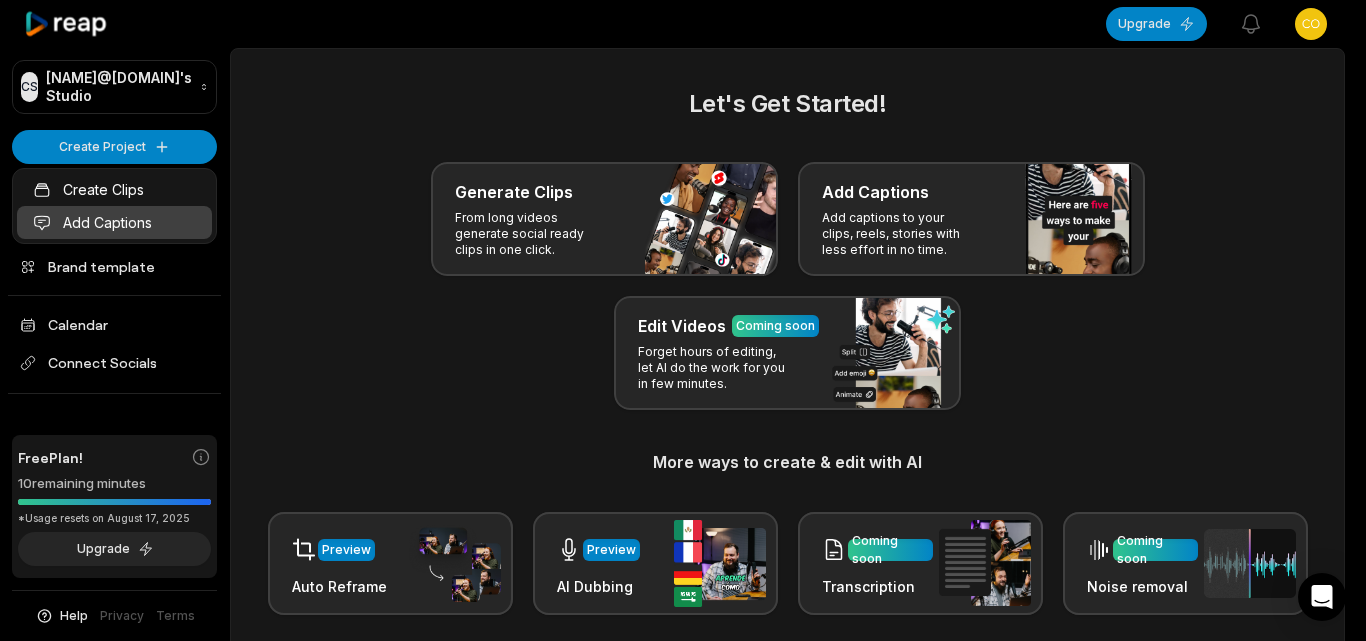 click on "Add Captions" at bounding box center [114, 222] 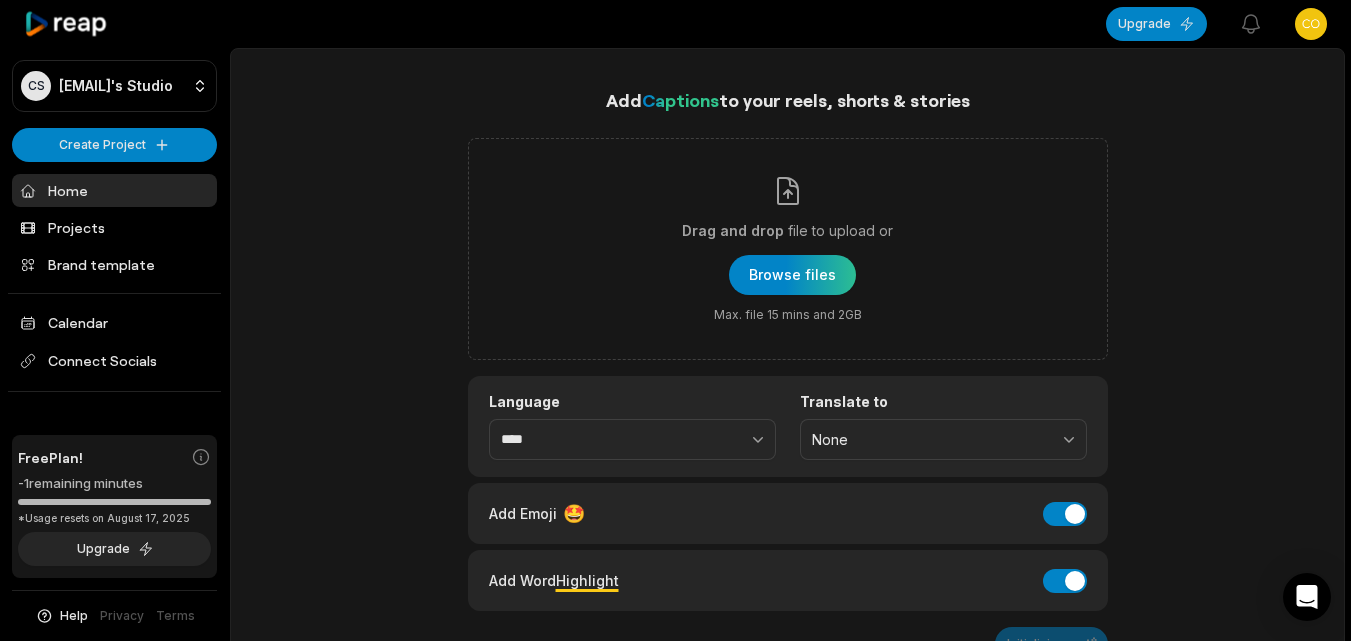 scroll, scrollTop: 0, scrollLeft: 0, axis: both 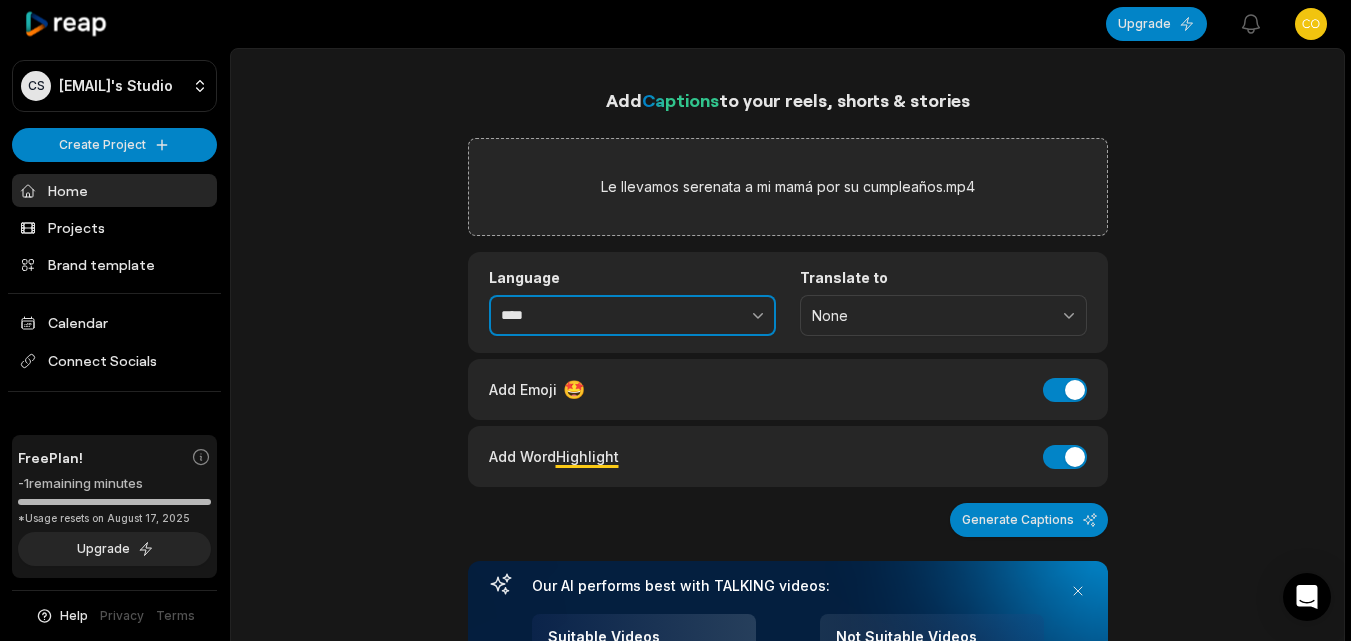 click 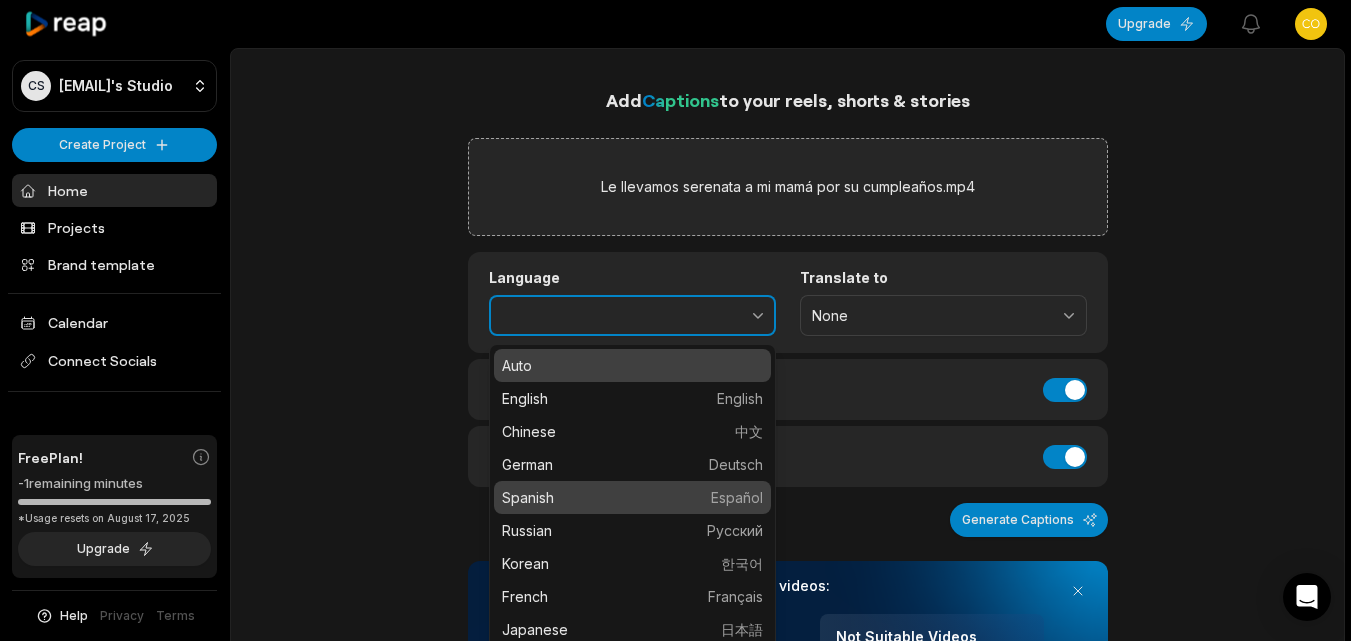 type on "*******" 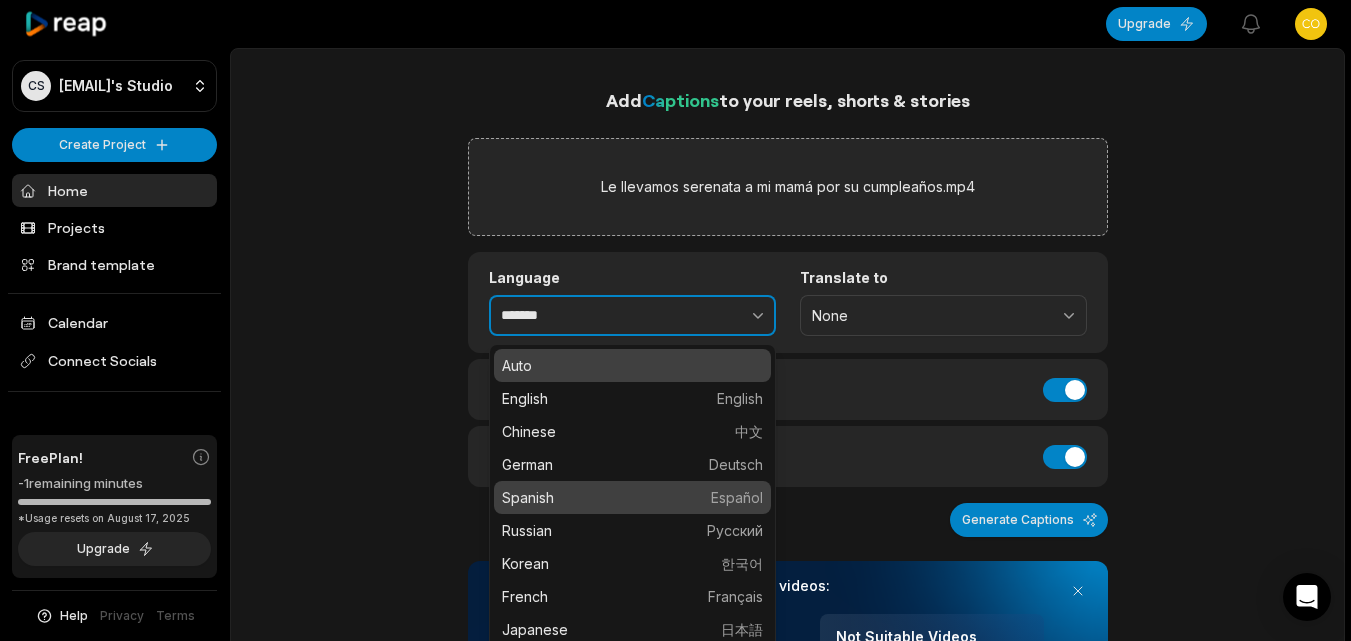 drag, startPoint x: 719, startPoint y: 483, endPoint x: 927, endPoint y: 548, distance: 217.91971 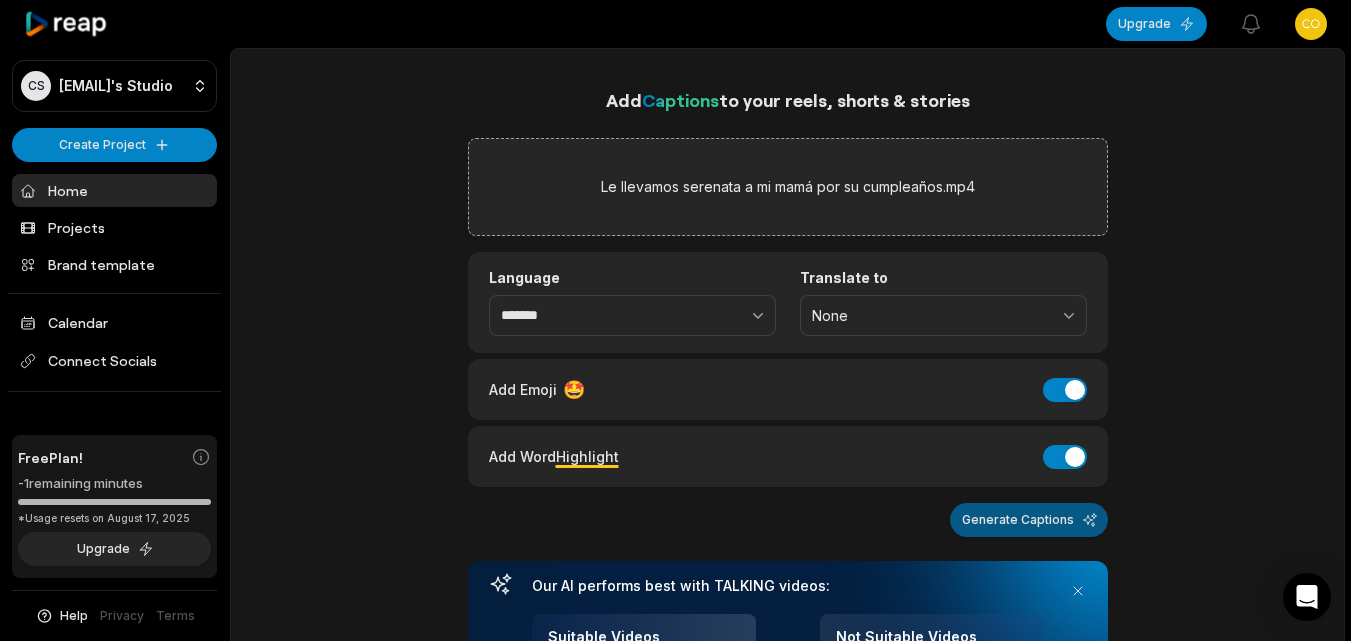 click on "Generate Captions" at bounding box center (1029, 520) 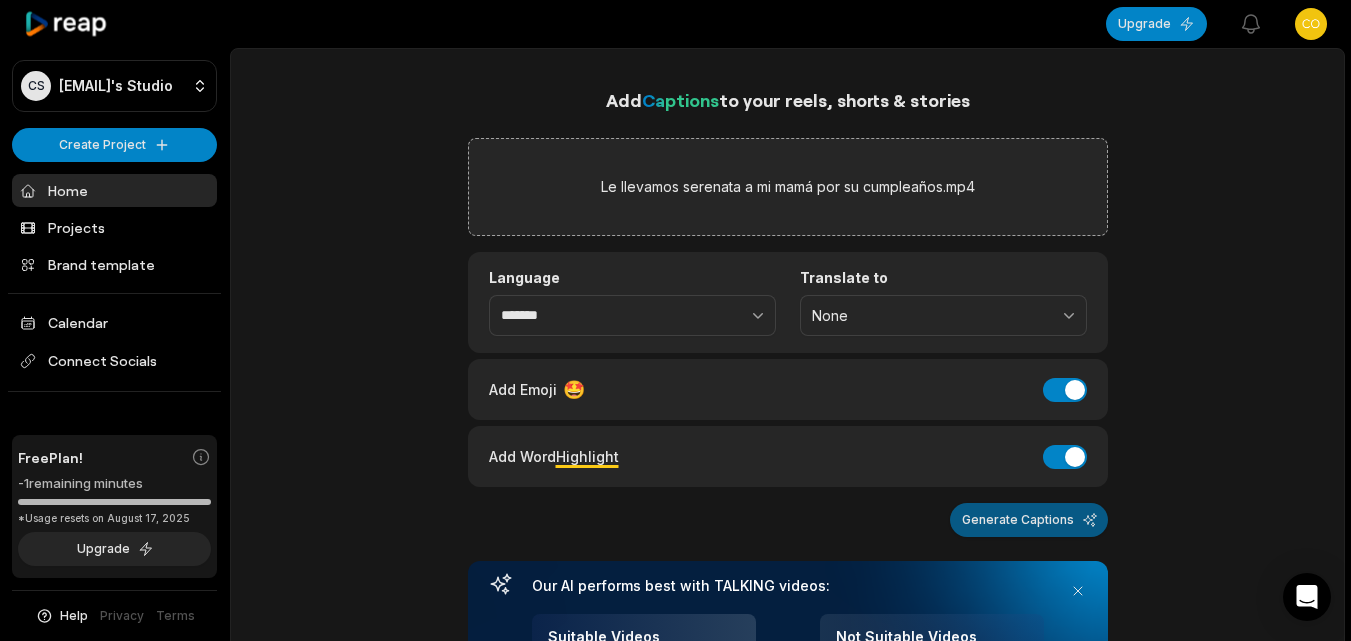 click on "Generate Captions" at bounding box center [1029, 520] 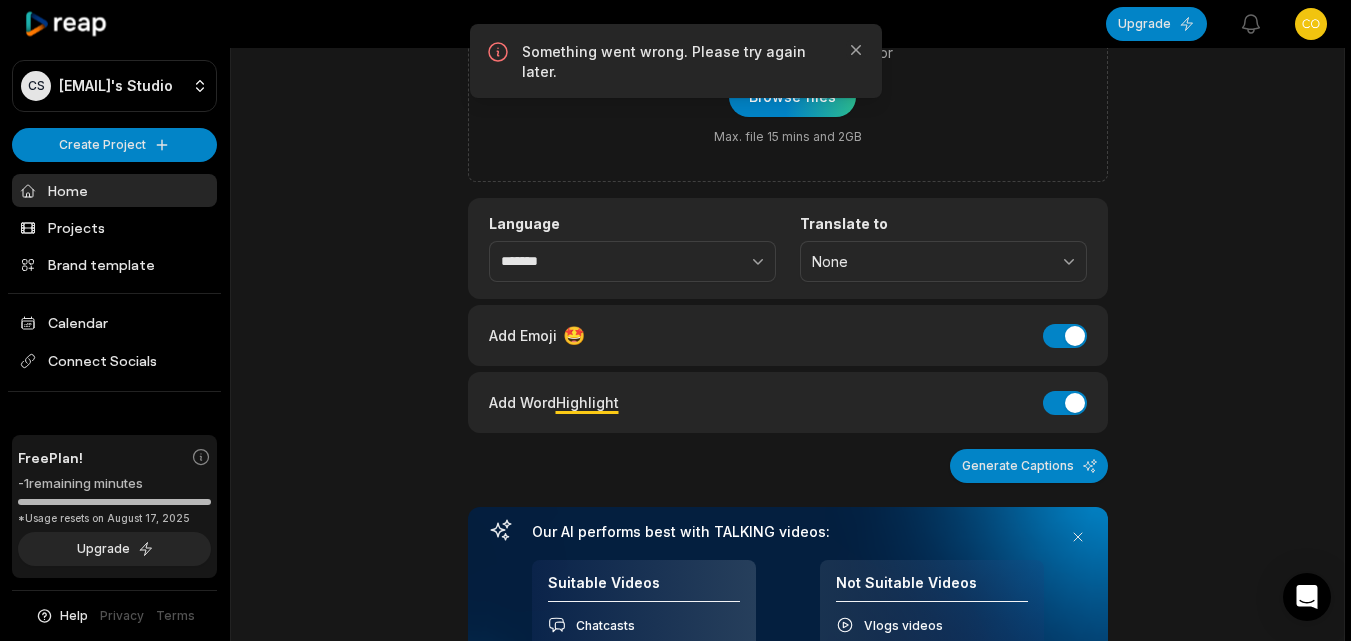scroll, scrollTop: 200, scrollLeft: 0, axis: vertical 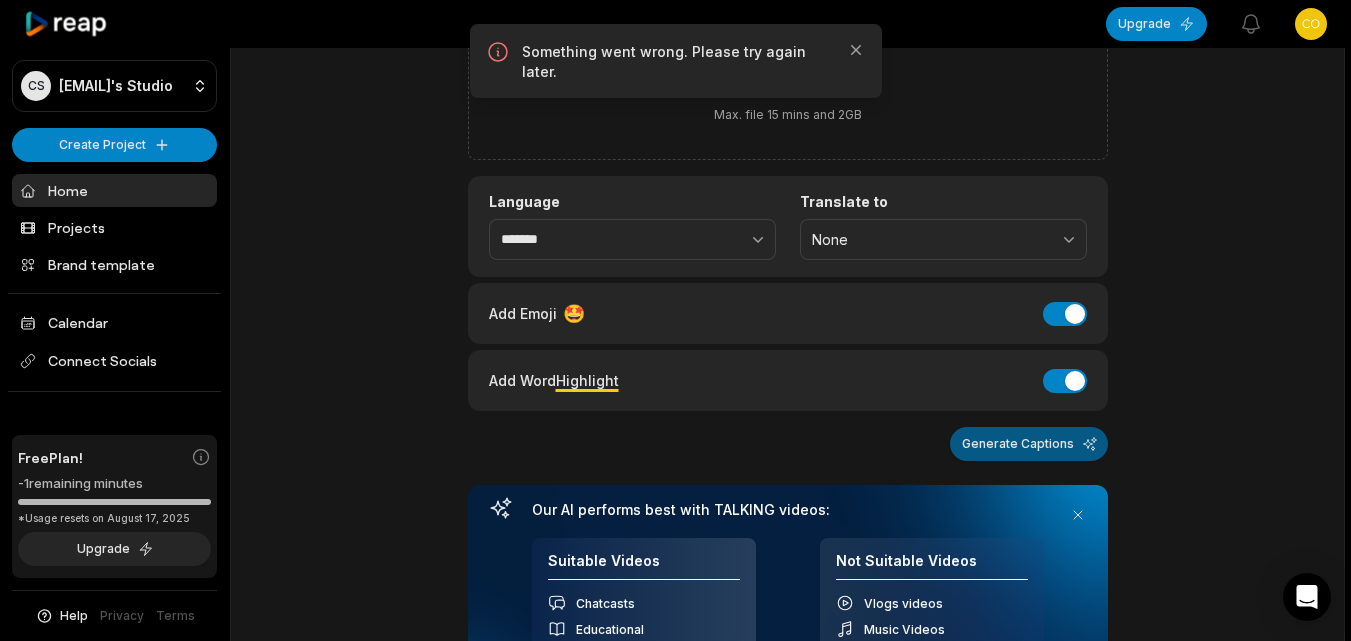 click on "Generate Captions" at bounding box center (1029, 444) 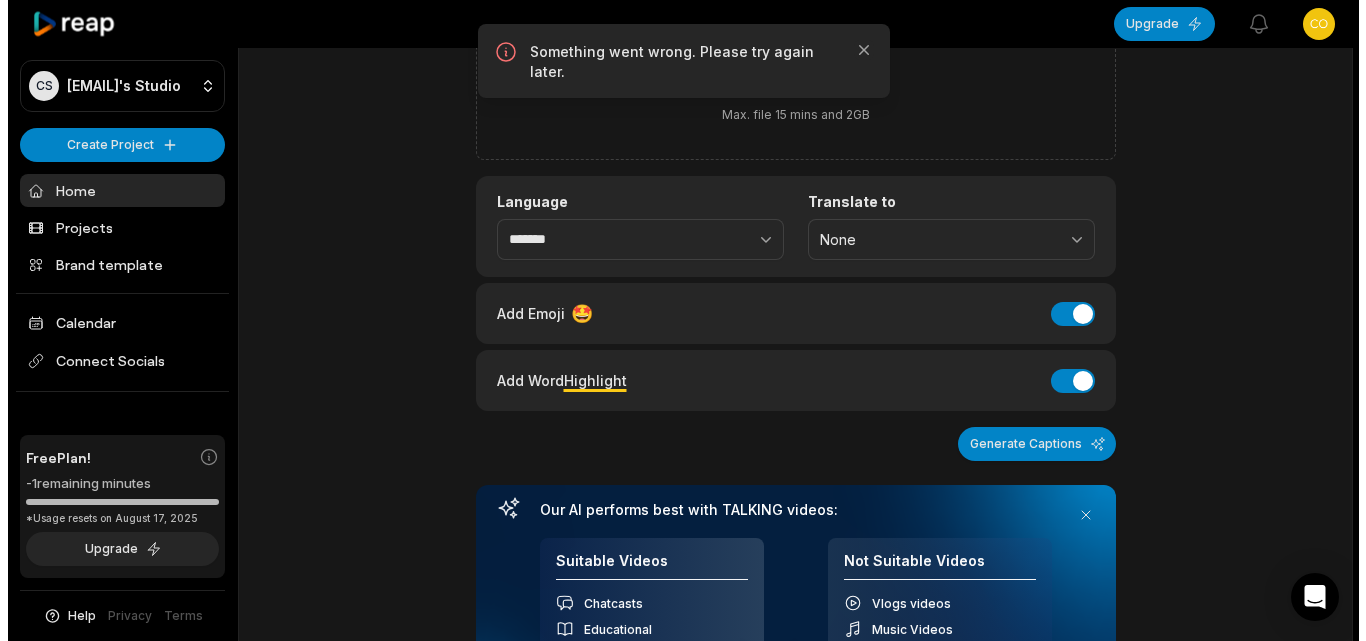 scroll, scrollTop: 0, scrollLeft: 0, axis: both 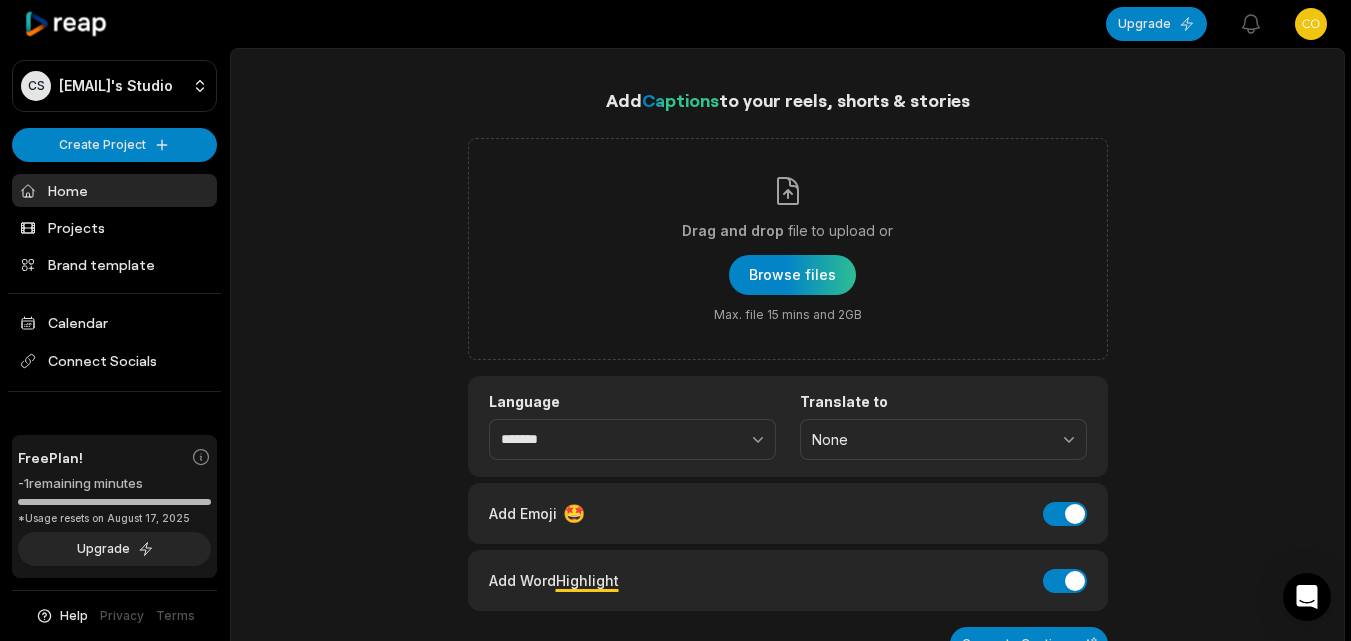 click on "CS [EMAIL]'s Studio Create Project Home Projects Brand template Calendar Connect Socials Free Plan! -1 remaining minutes *Usage resets on [DATE] Upgrade Help Privacy Terms Open sidebar Upgrade View notifications Open user menu Add Captions to your reels, shorts & stories Drag and drop file to upload or Browse files Max. file 15 mins and 2GB Language ******* Translate to None Add Emoji 🤩 Add Emoji Add Word Highlight Add Word Highlight Generate Captions Our AI performs best with TALKING videos: Suitable Videos Chatcasts Educational Commentaries Interviews Speeches Not Suitable Videos Vlogs videos Music Videos Live Videos Recent Projects View all Caption 10:38 Cobró las piñatas por adelantado y cuando la fueron a buscar no las tenía listas Open options 2 days ago Made with in [CITY]" at bounding box center (675, 320) 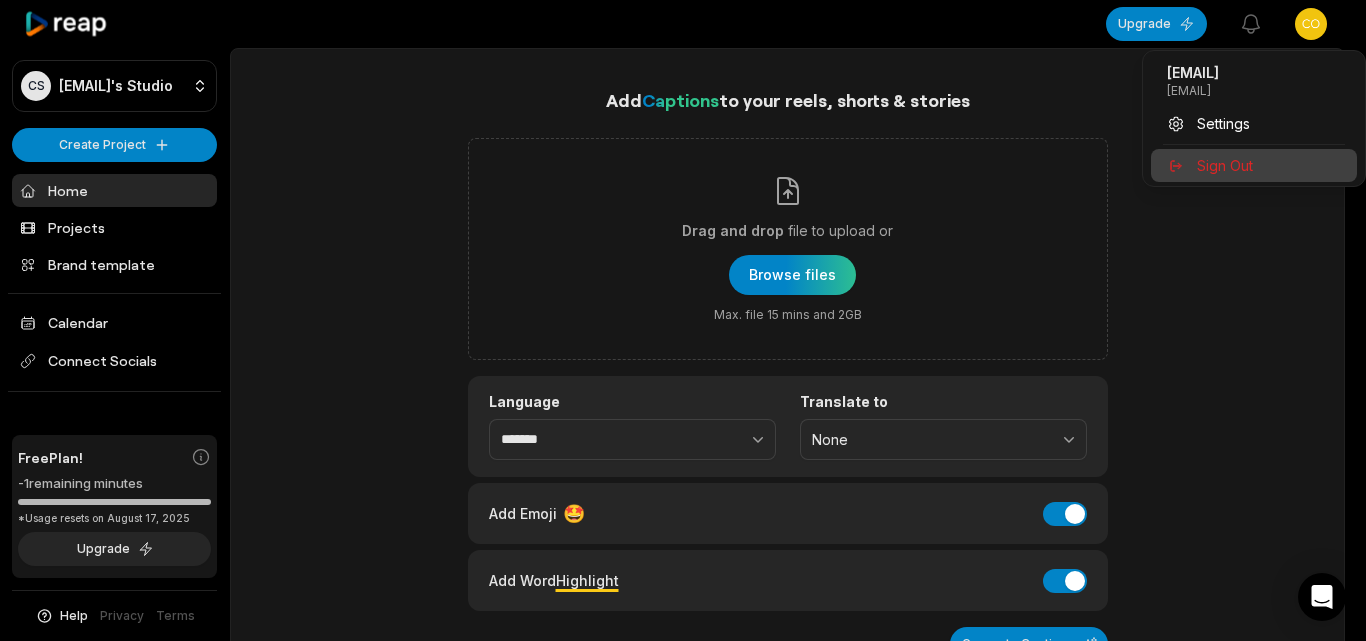 click on "Sign Out" at bounding box center [1225, 165] 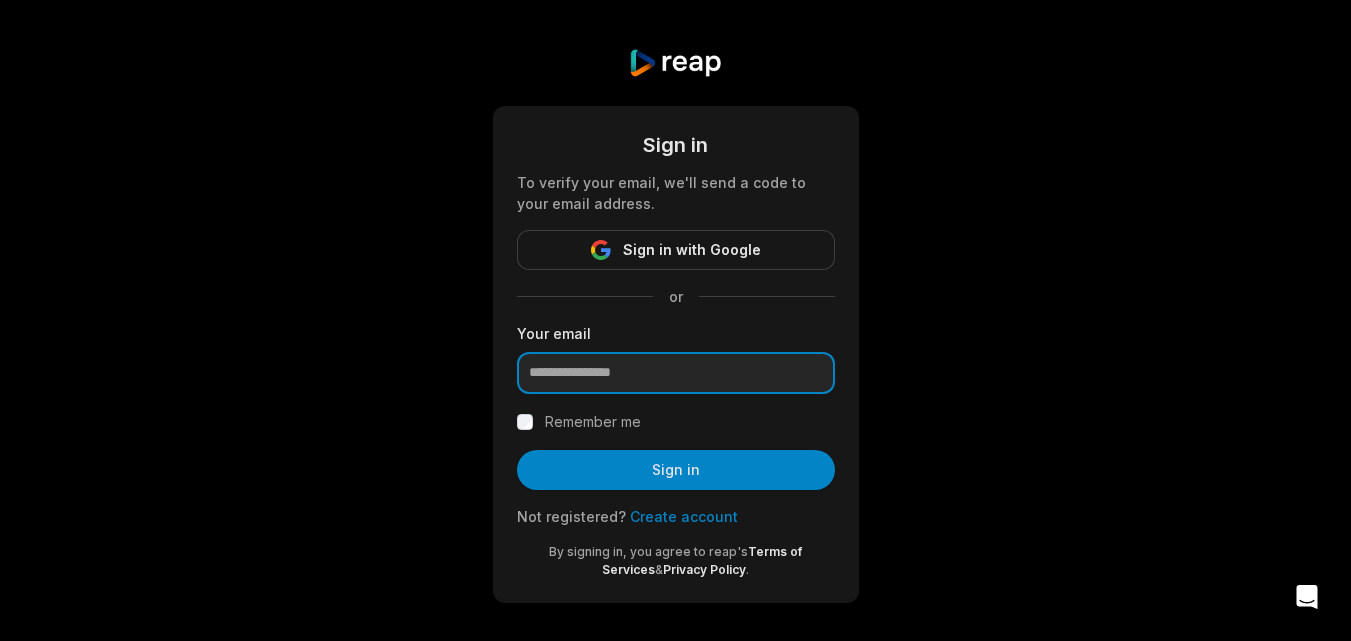 click at bounding box center (676, 373) 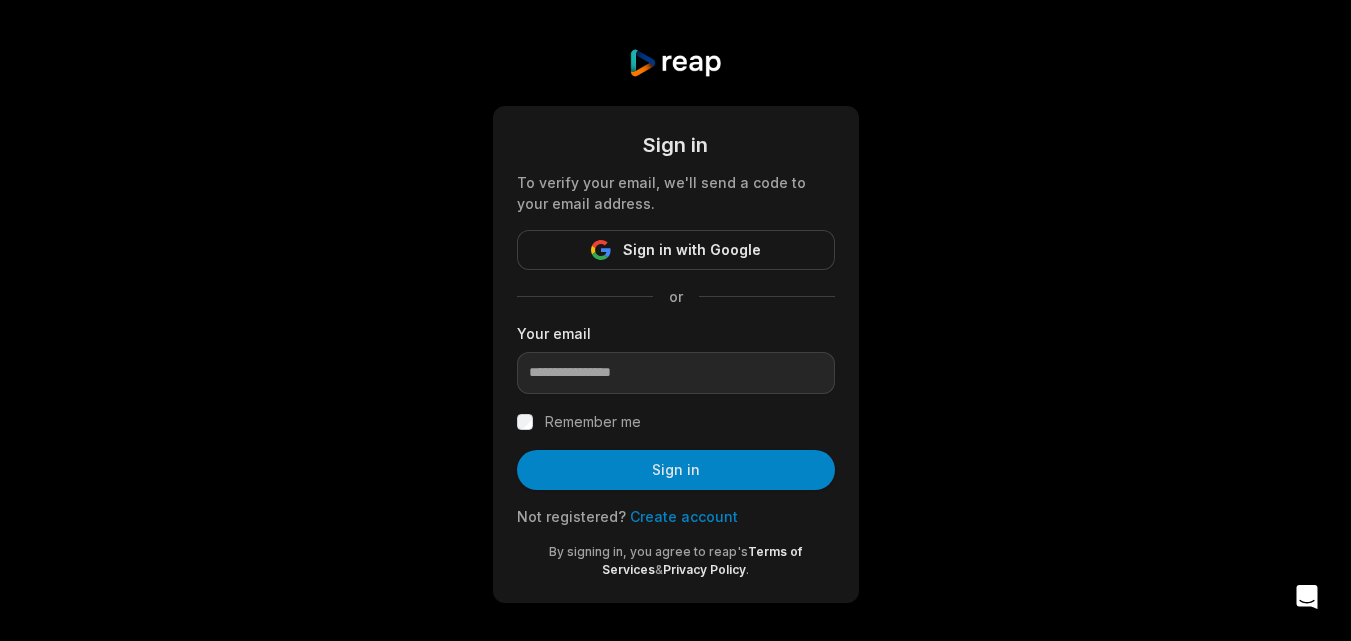 click on "Sign in To verify your email, we'll send a code to your email address. Sign in with Google or Your email Remember me Sign in Not registered?   Create account By signing in, you agree to reap's  Terms of Services  &  Privacy Policy ." at bounding box center (676, 354) 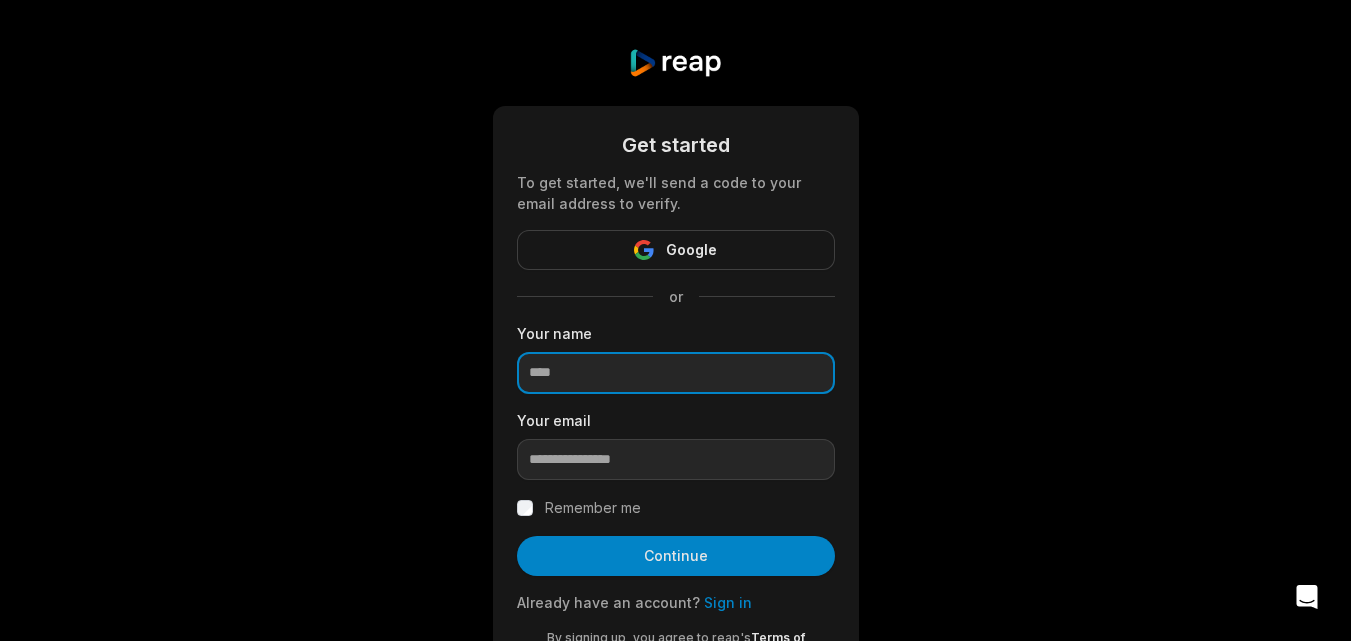 paste on "**********" 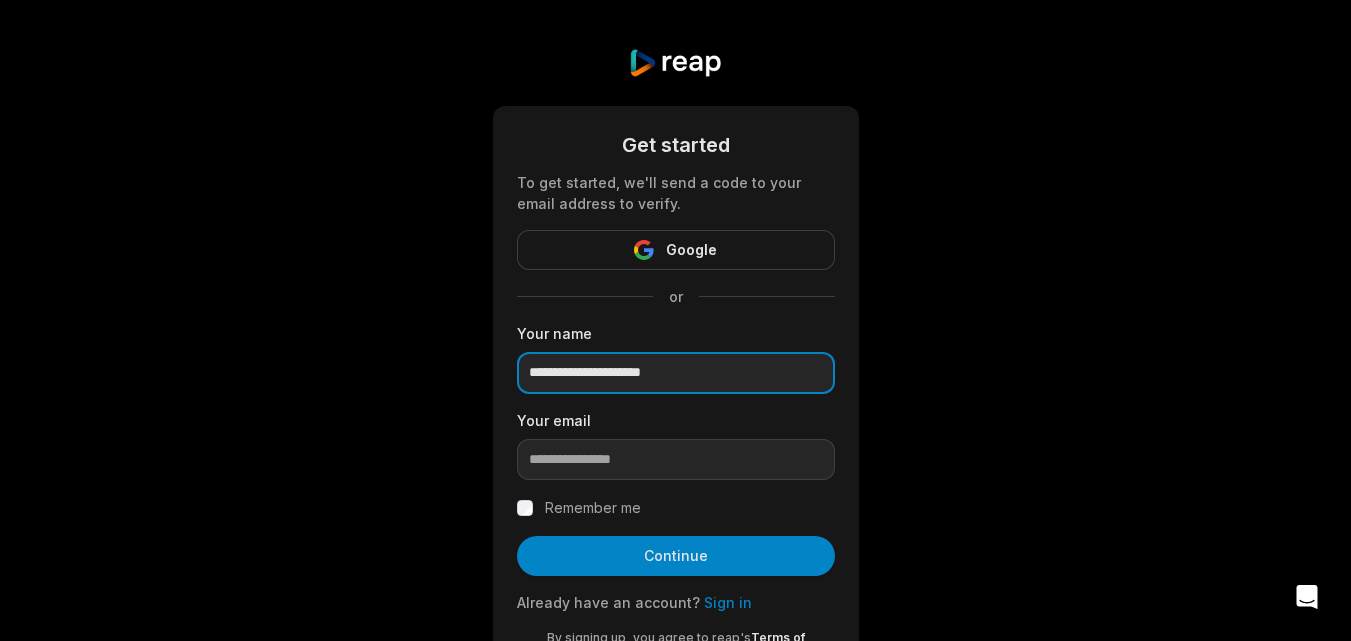 type on "**********" 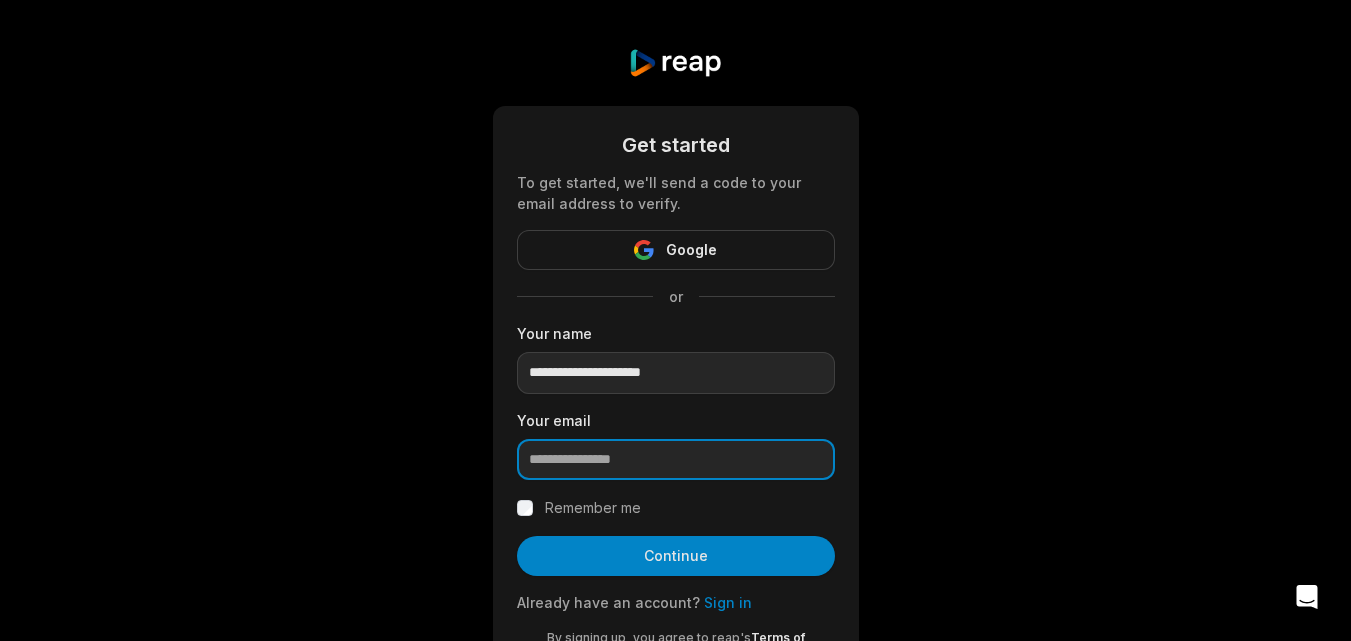 paste on "**********" 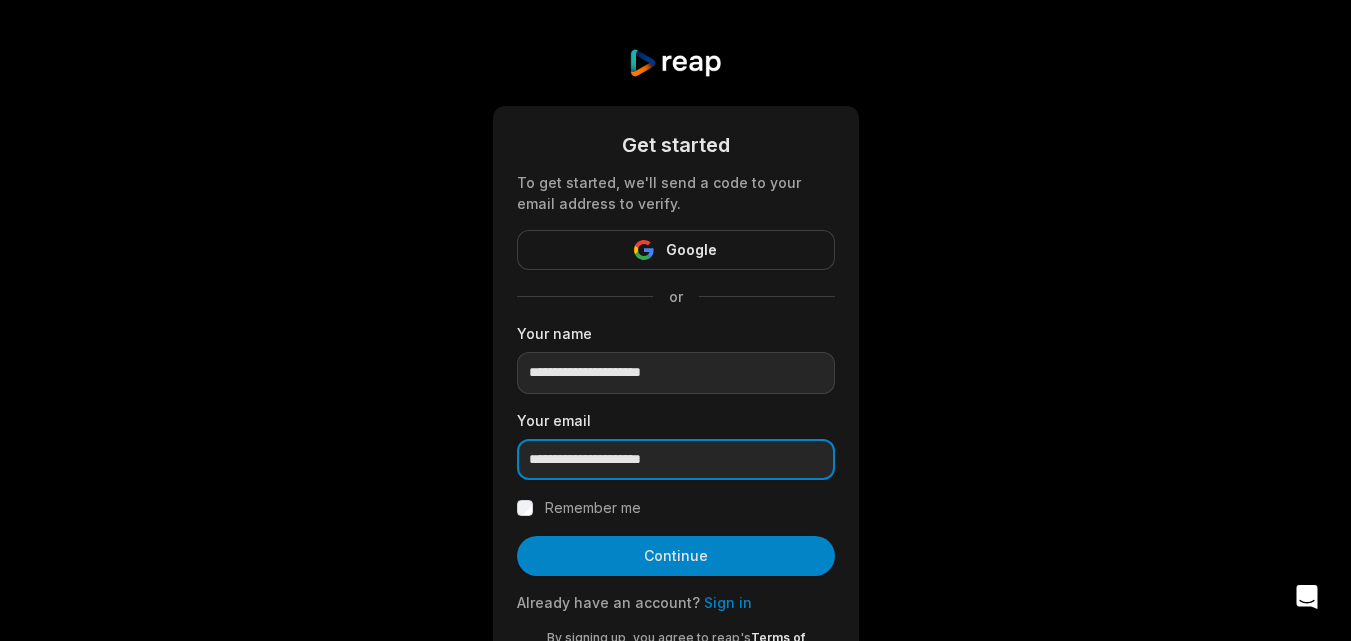 type on "**********" 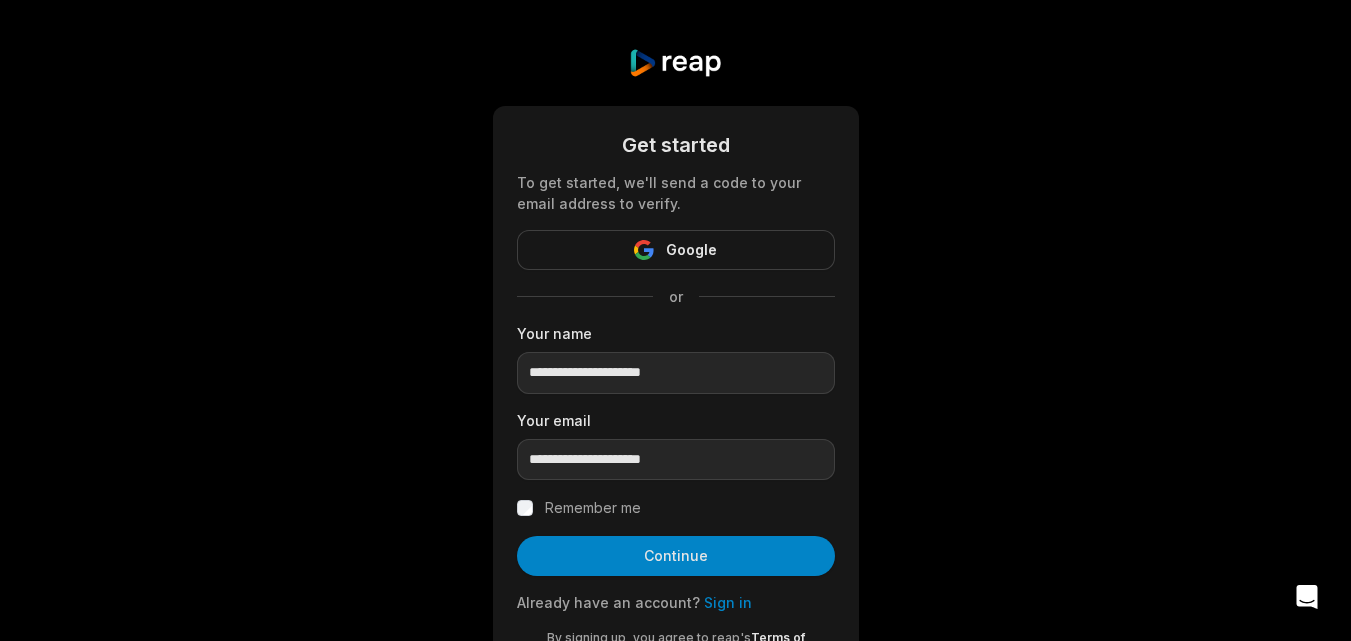 click on "Remember me" at bounding box center (593, 508) 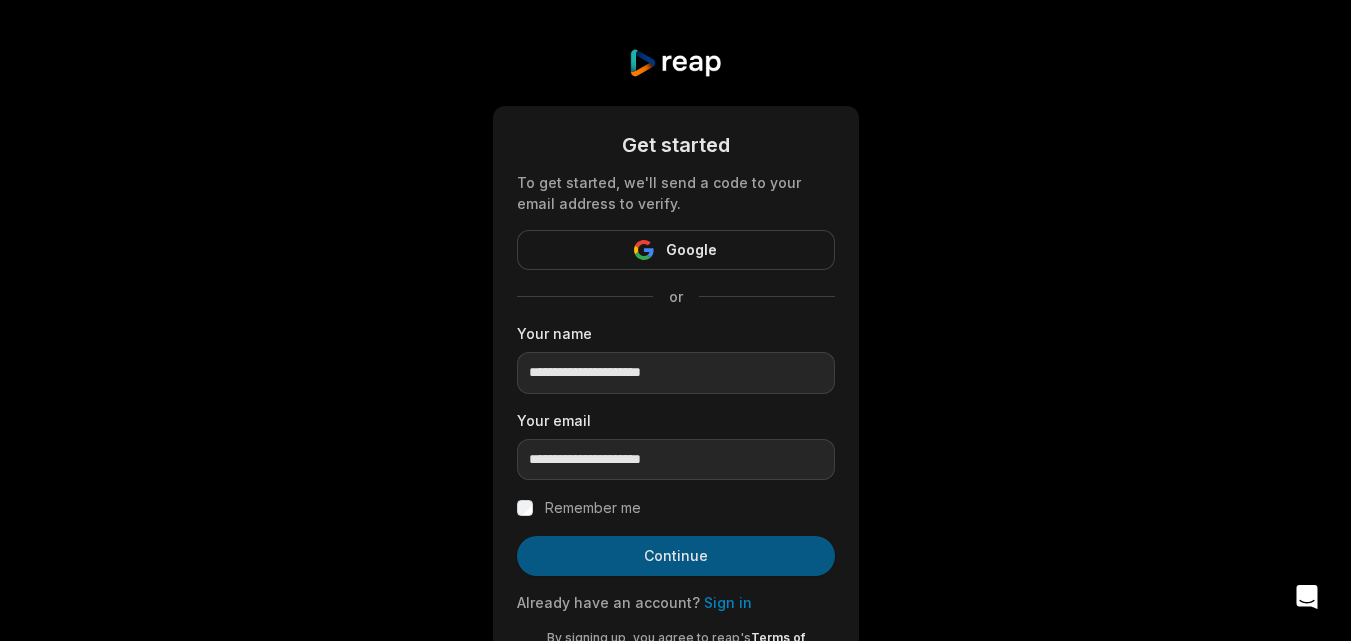 click on "Continue" at bounding box center (676, 556) 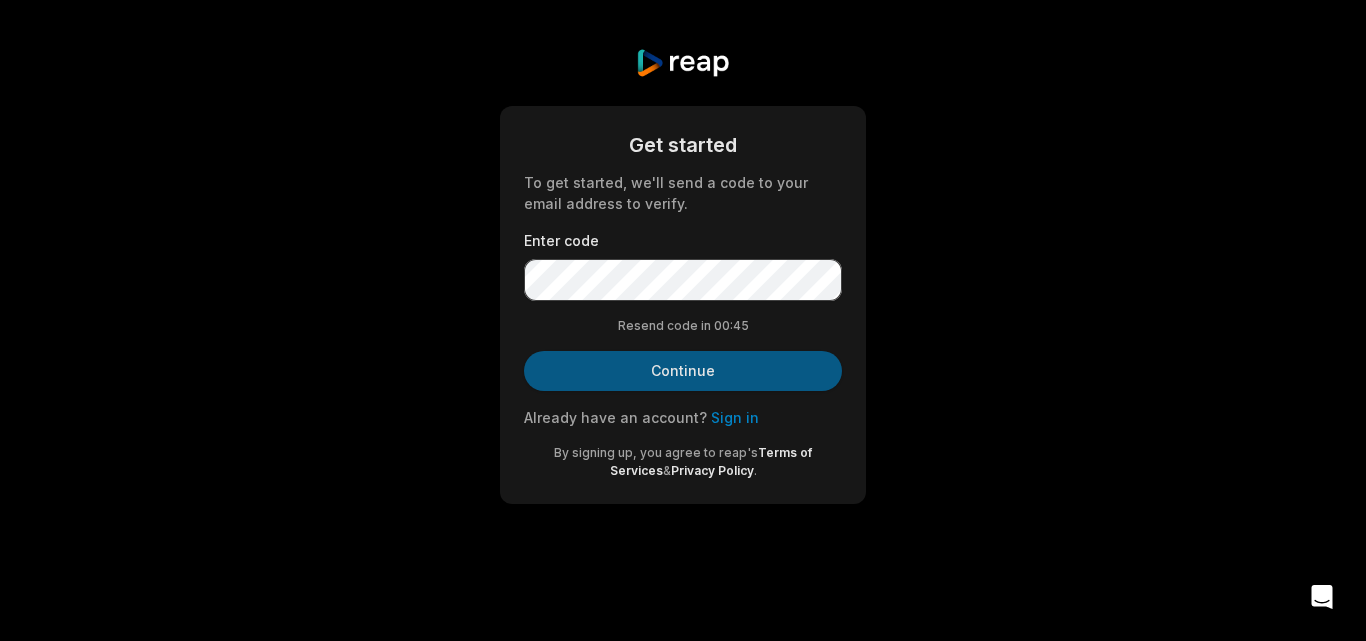 click on "Continue" at bounding box center [683, 371] 